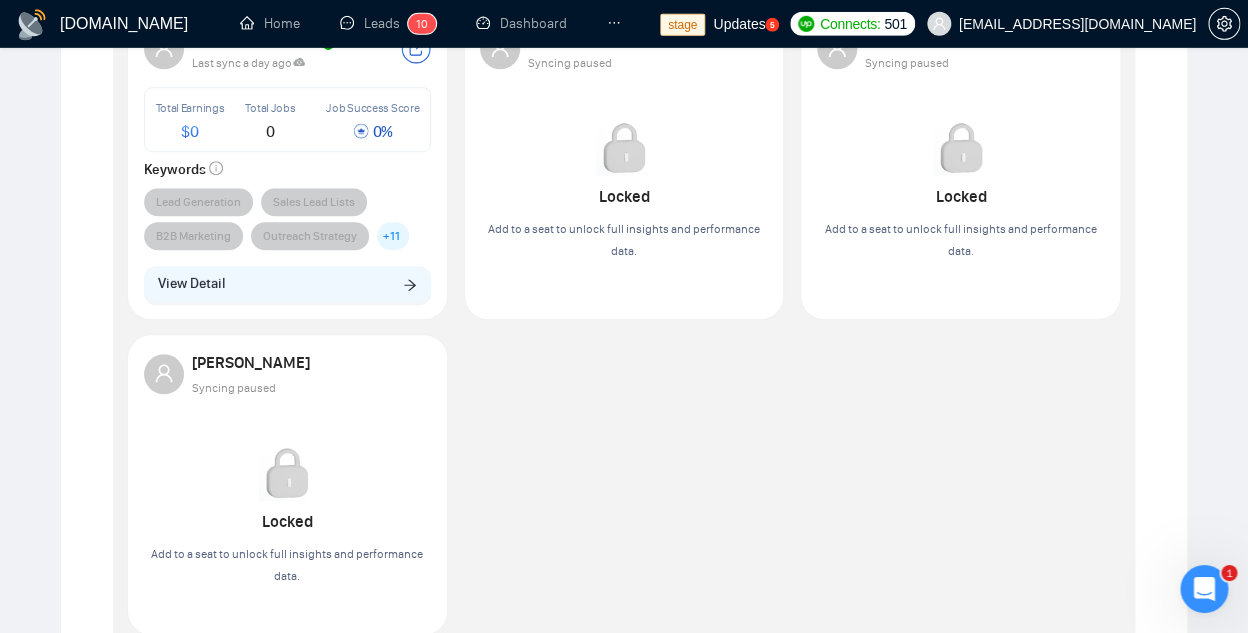 scroll, scrollTop: 366, scrollLeft: 0, axis: vertical 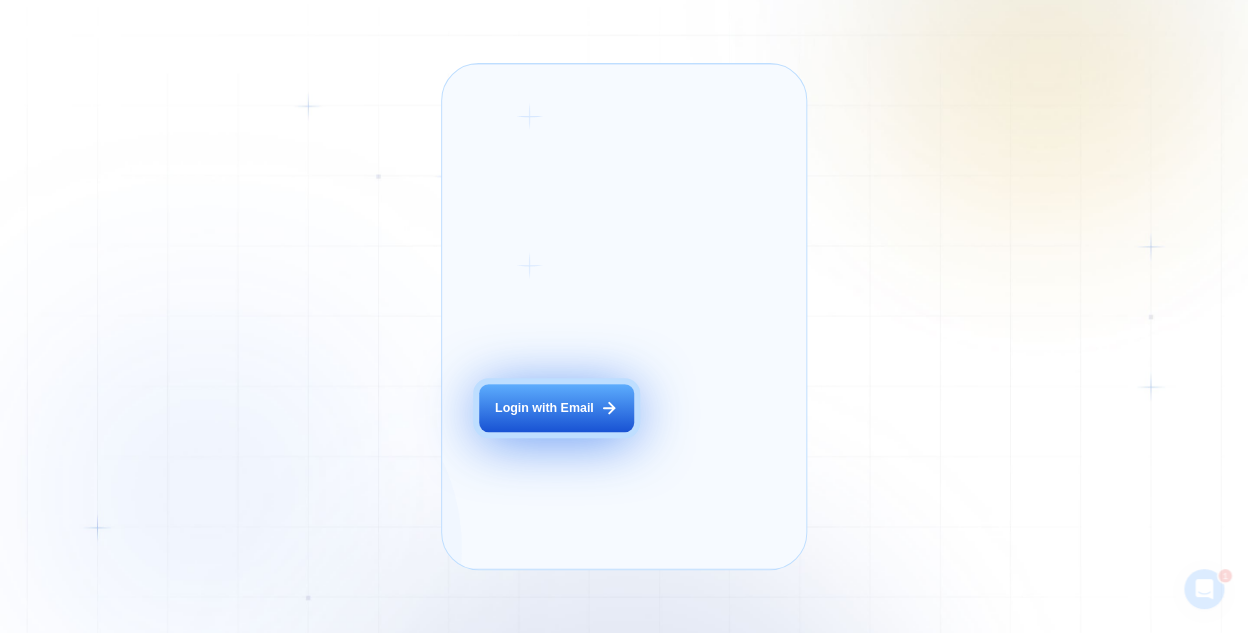 click on "Login with Email" at bounding box center [544, 408] 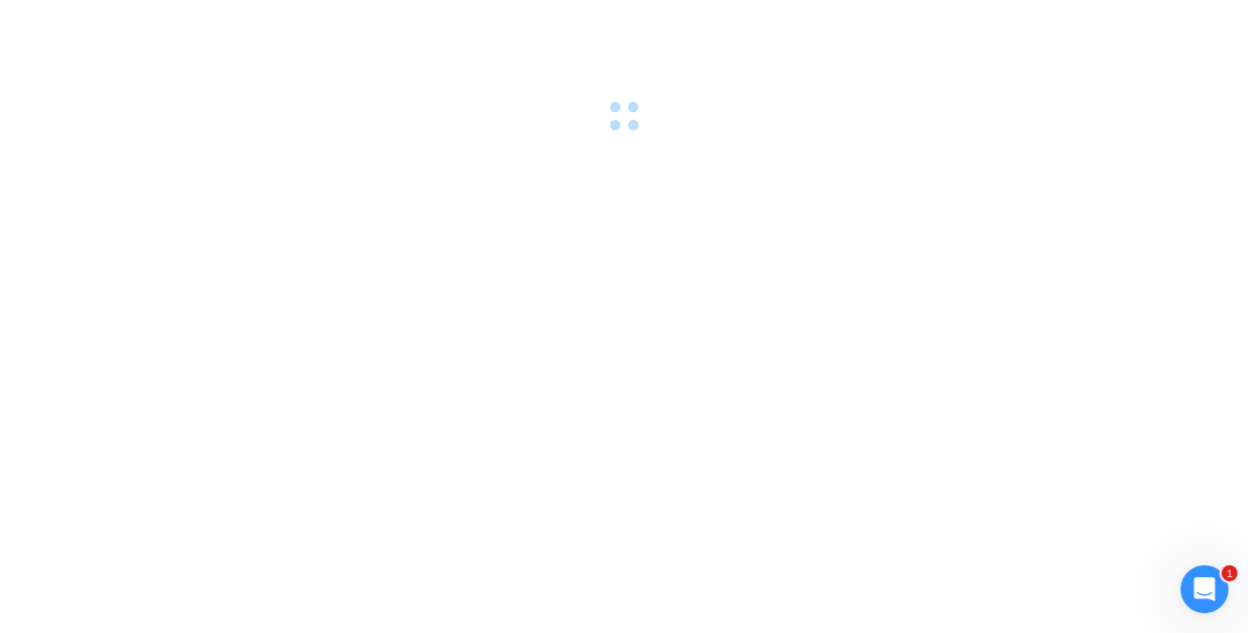 scroll, scrollTop: 0, scrollLeft: 0, axis: both 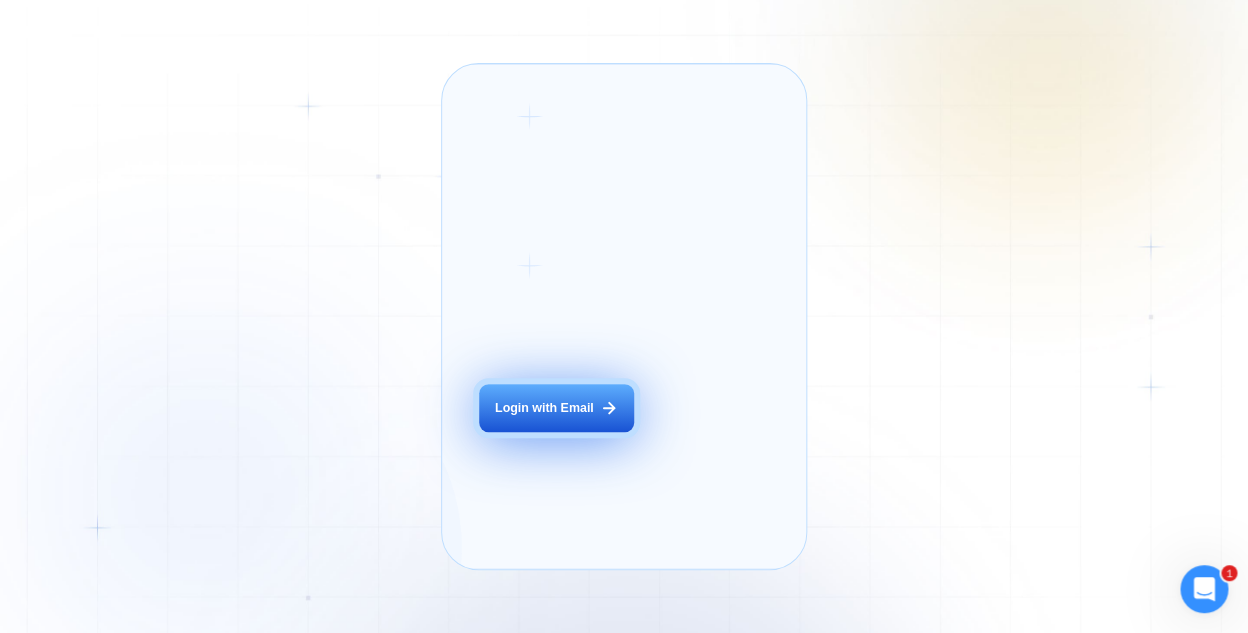 click on "Login with Email" at bounding box center (556, 408) 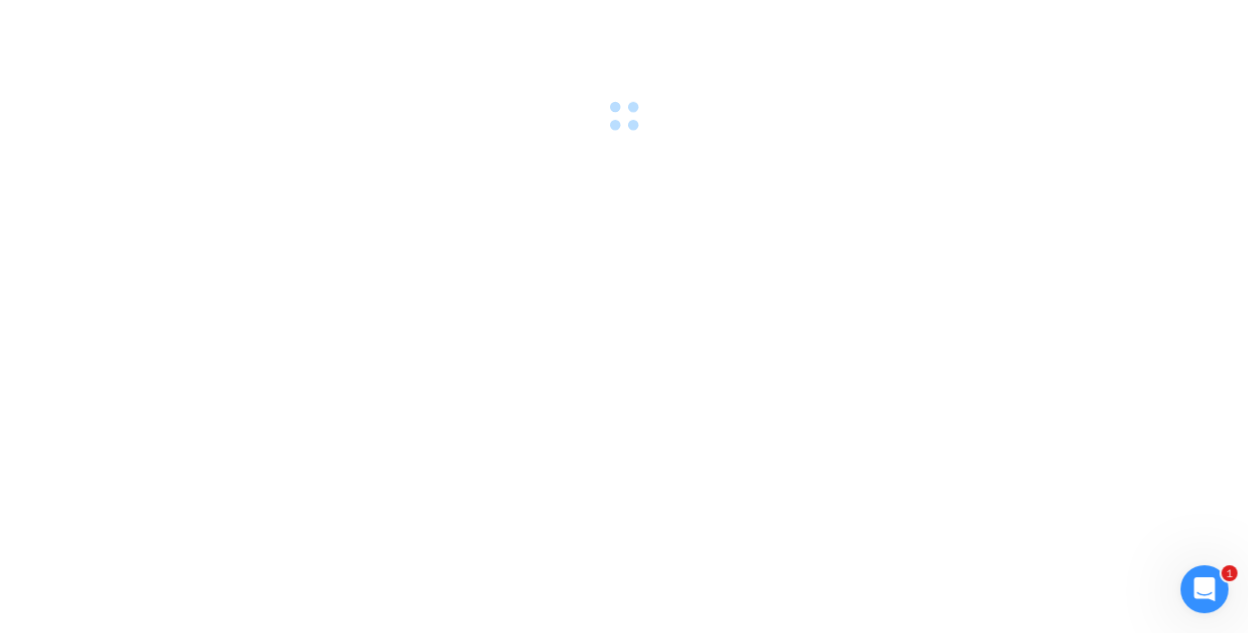 scroll, scrollTop: 0, scrollLeft: 0, axis: both 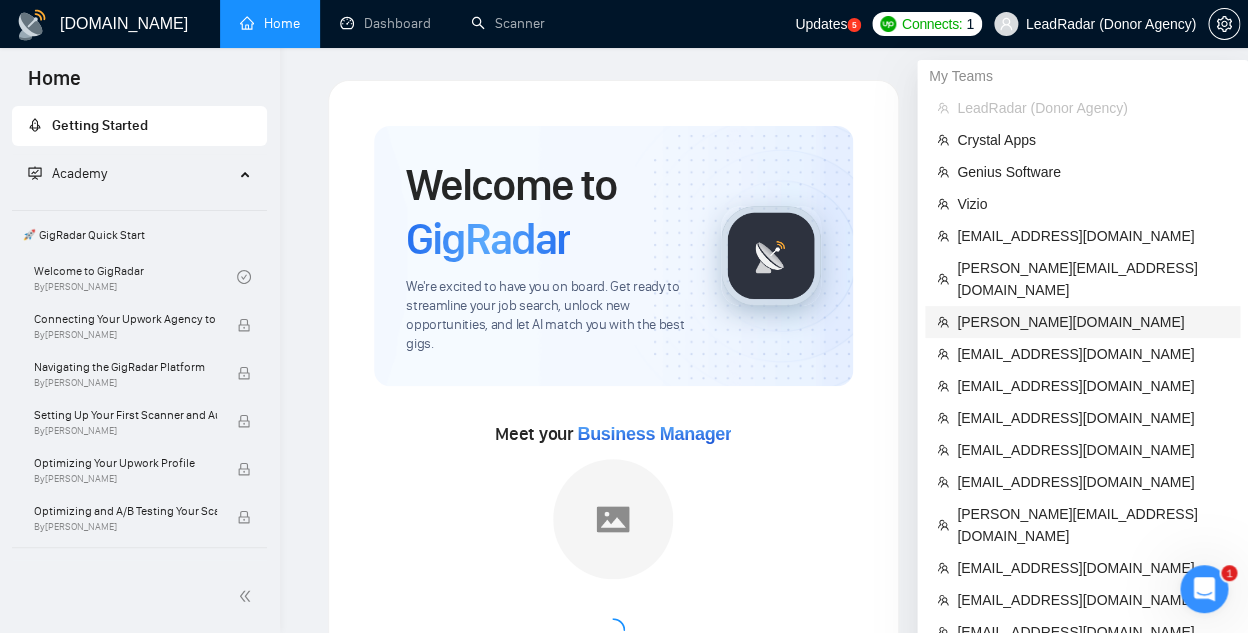 click on "[PERSON_NAME][DOMAIN_NAME]" at bounding box center [1092, 322] 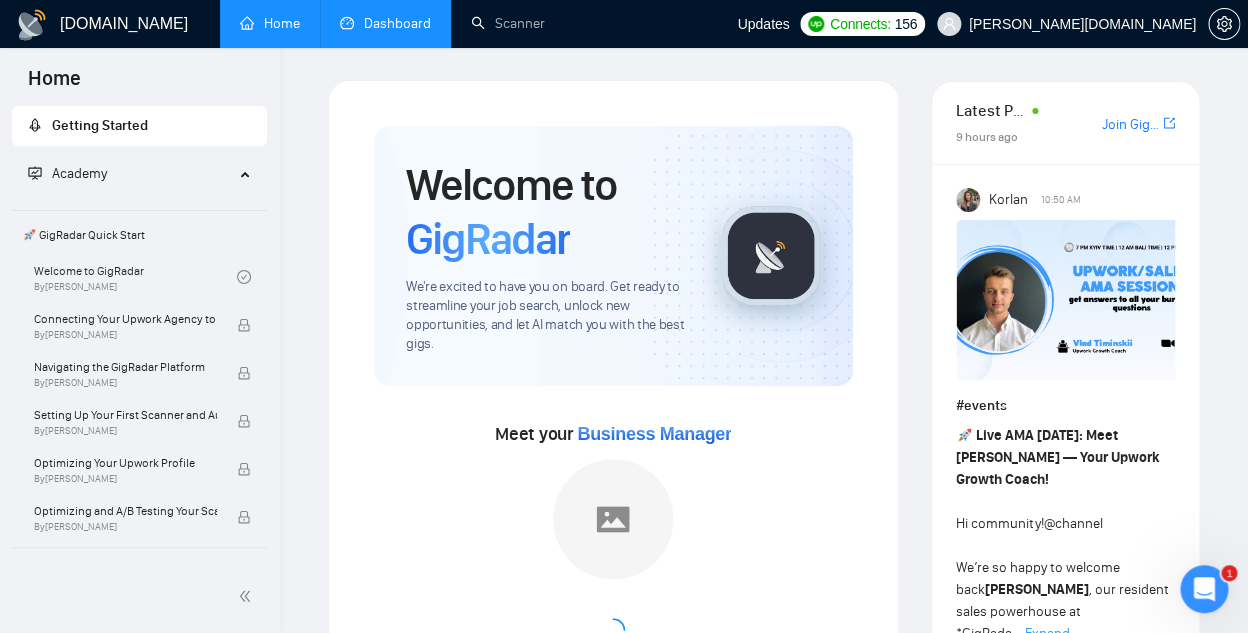 click on "Dashboard" at bounding box center [385, 23] 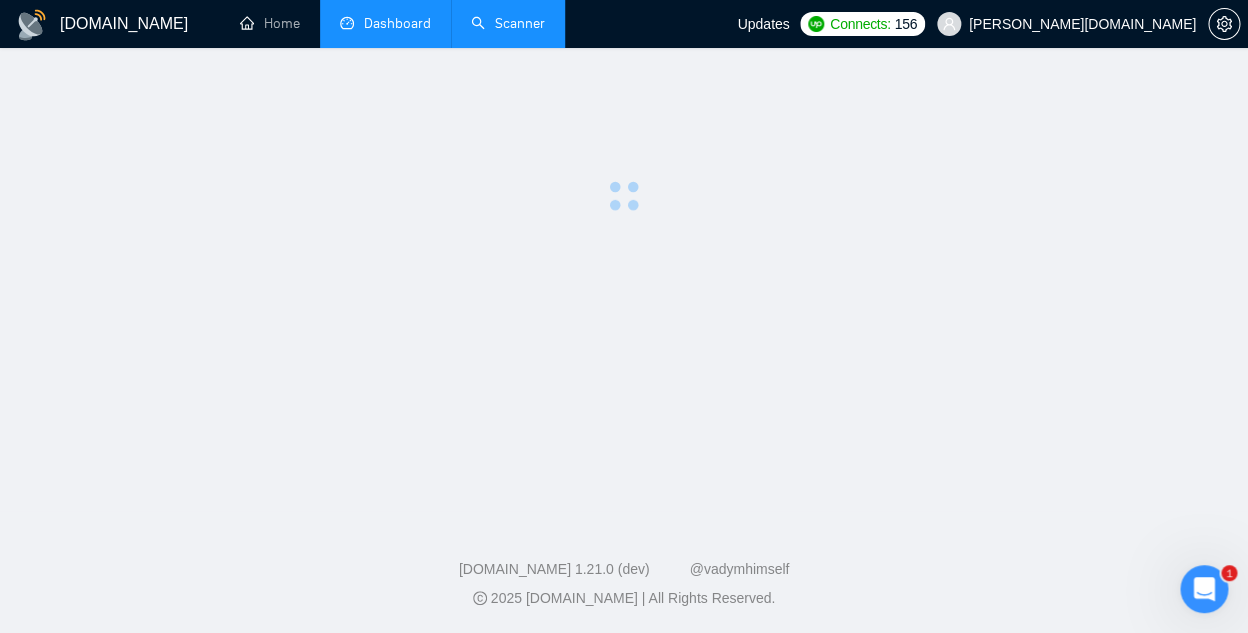click on "Scanner" at bounding box center [508, 23] 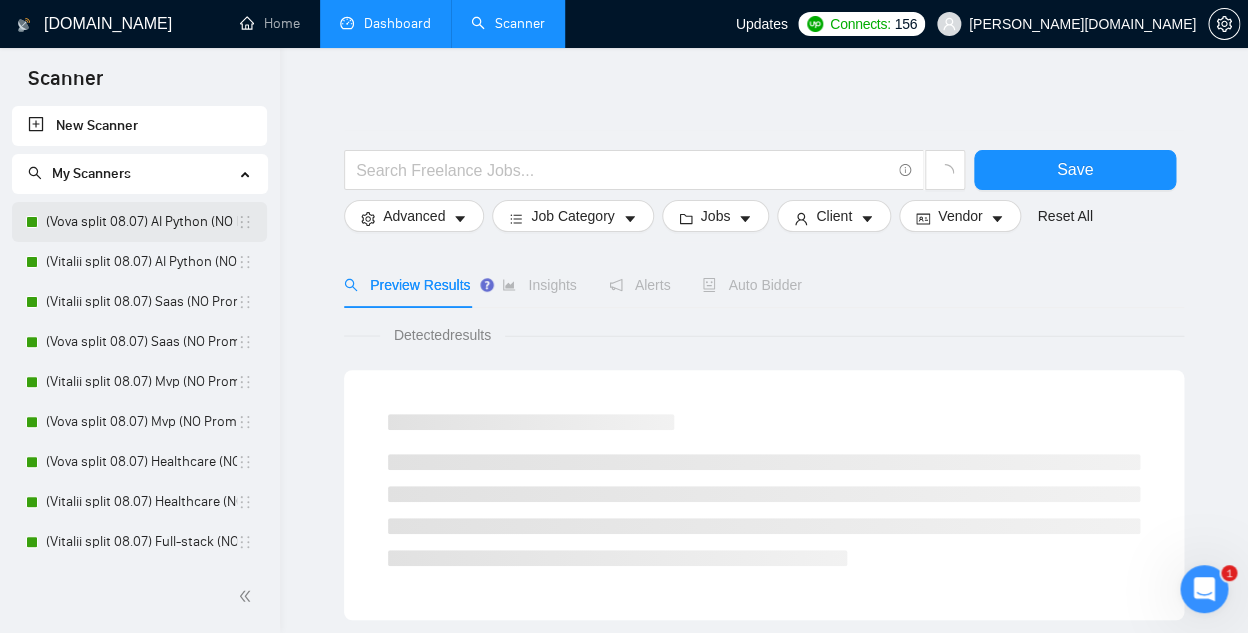 click on "(Vova split 08.07) AI Python (NO Prompt 01.07)" at bounding box center [141, 222] 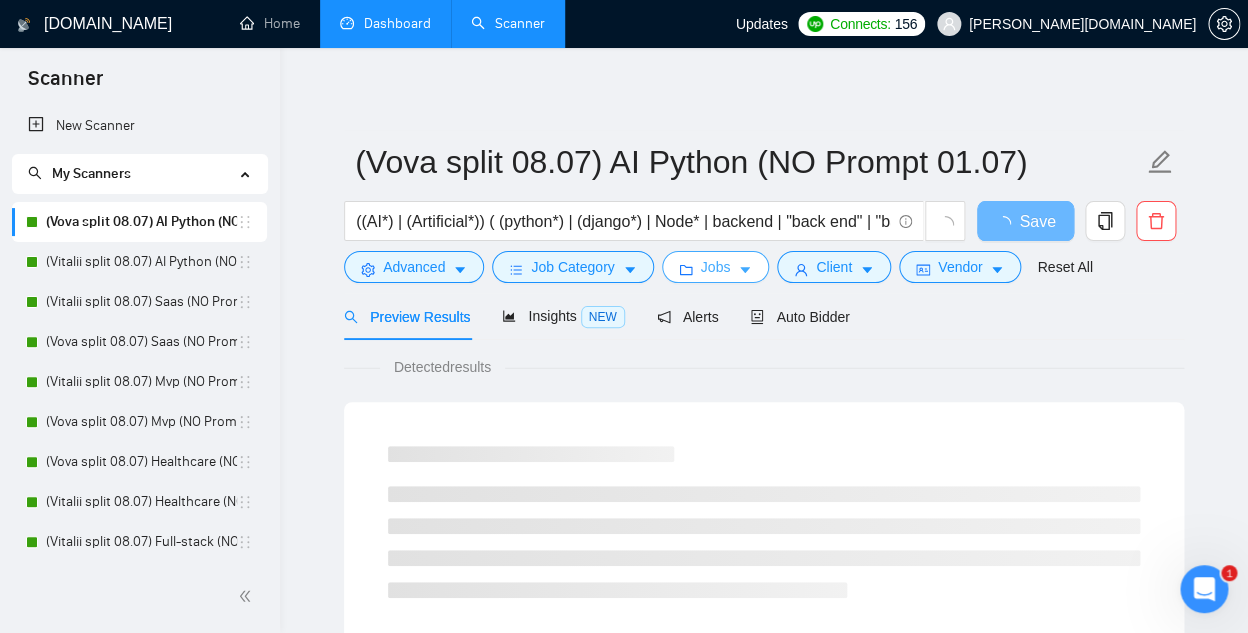 click on "Jobs" at bounding box center (716, 267) 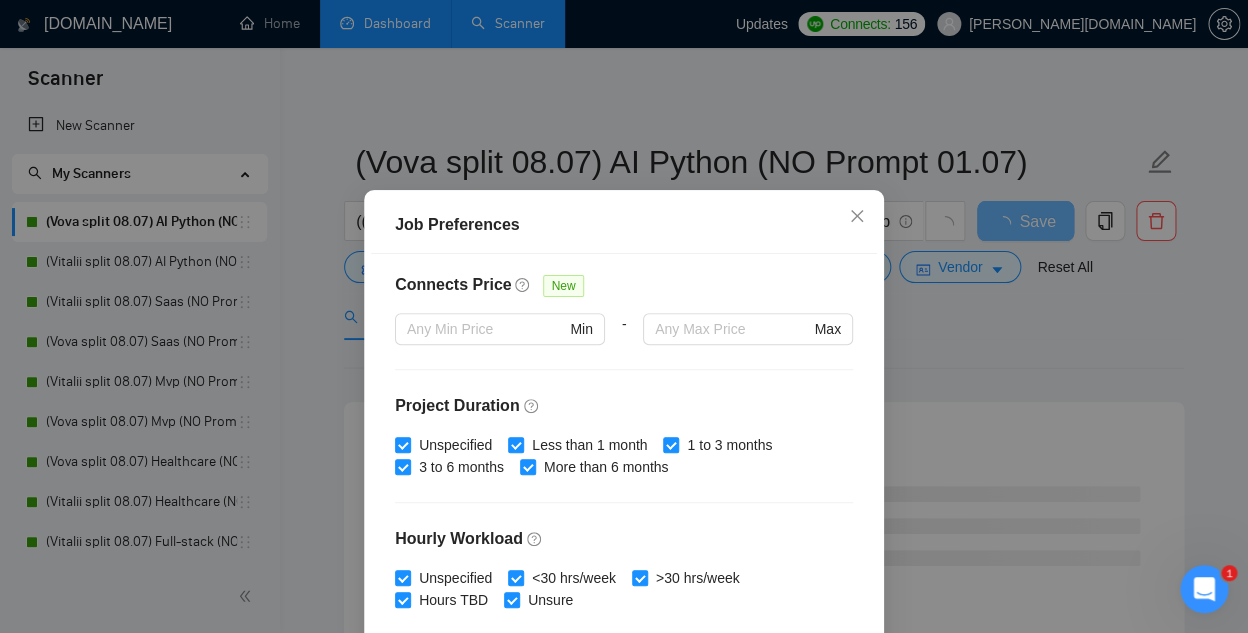 scroll, scrollTop: 684, scrollLeft: 0, axis: vertical 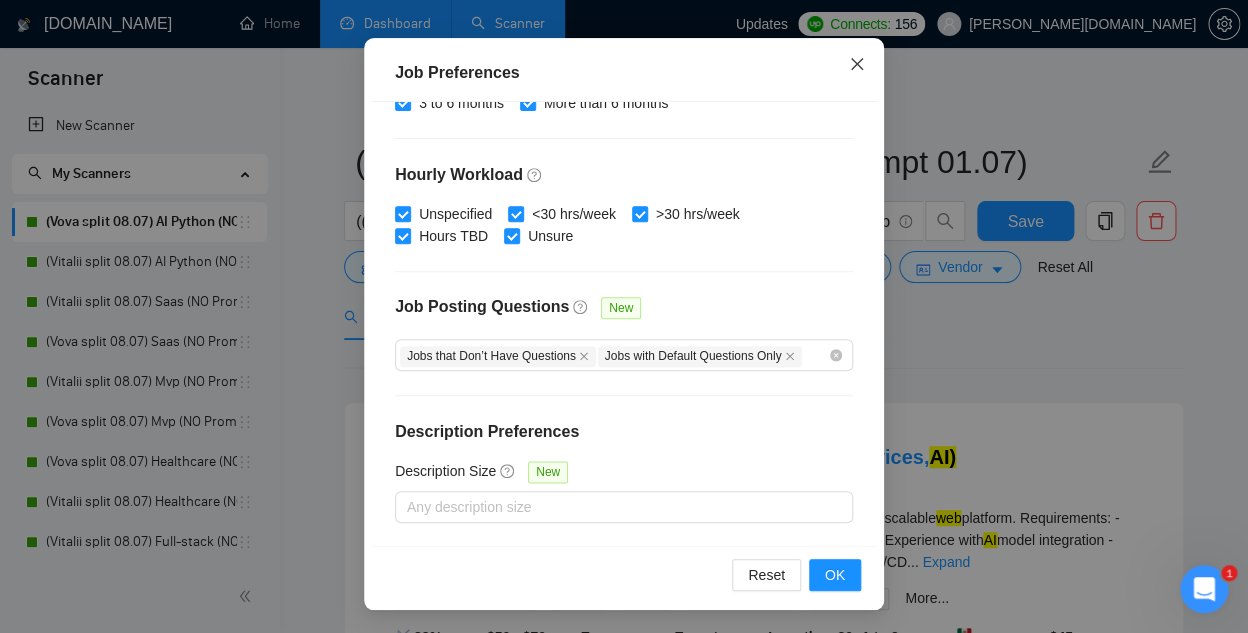 click at bounding box center [857, 65] 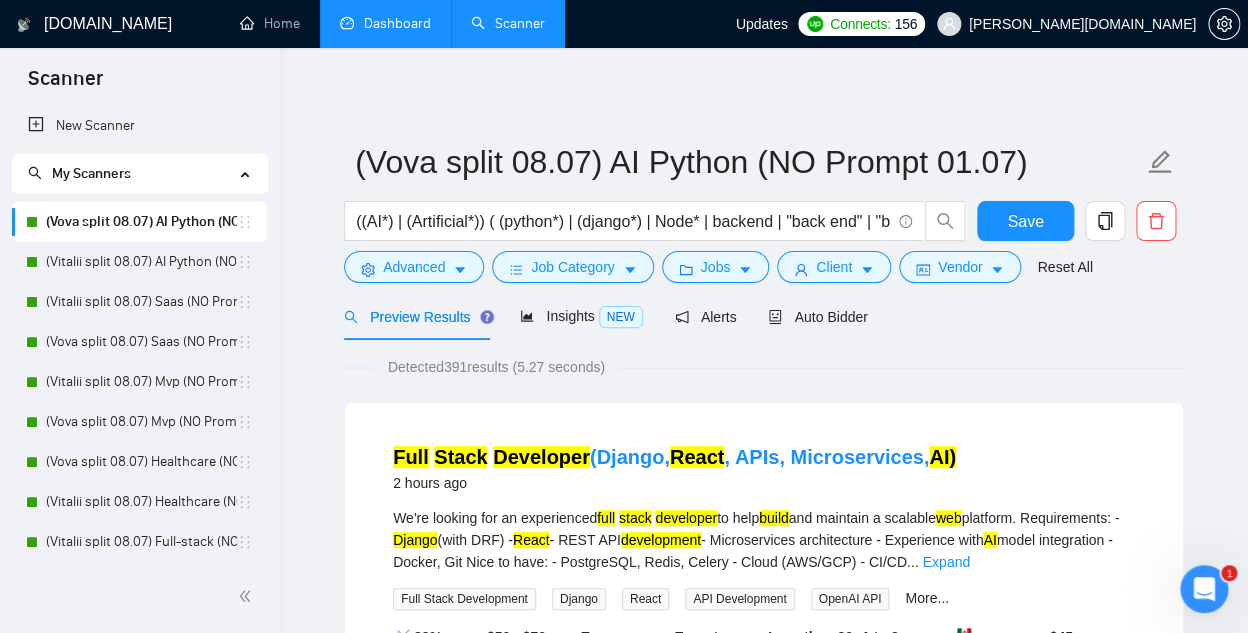 click on "Dashboard" at bounding box center (385, 23) 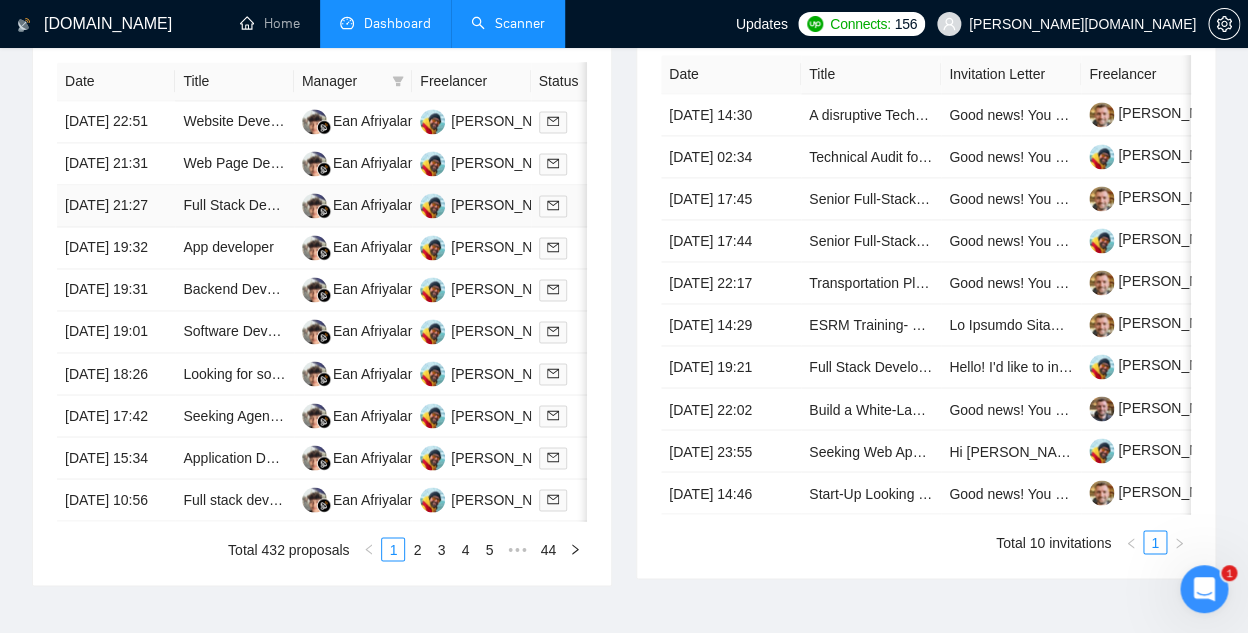 scroll, scrollTop: 884, scrollLeft: 0, axis: vertical 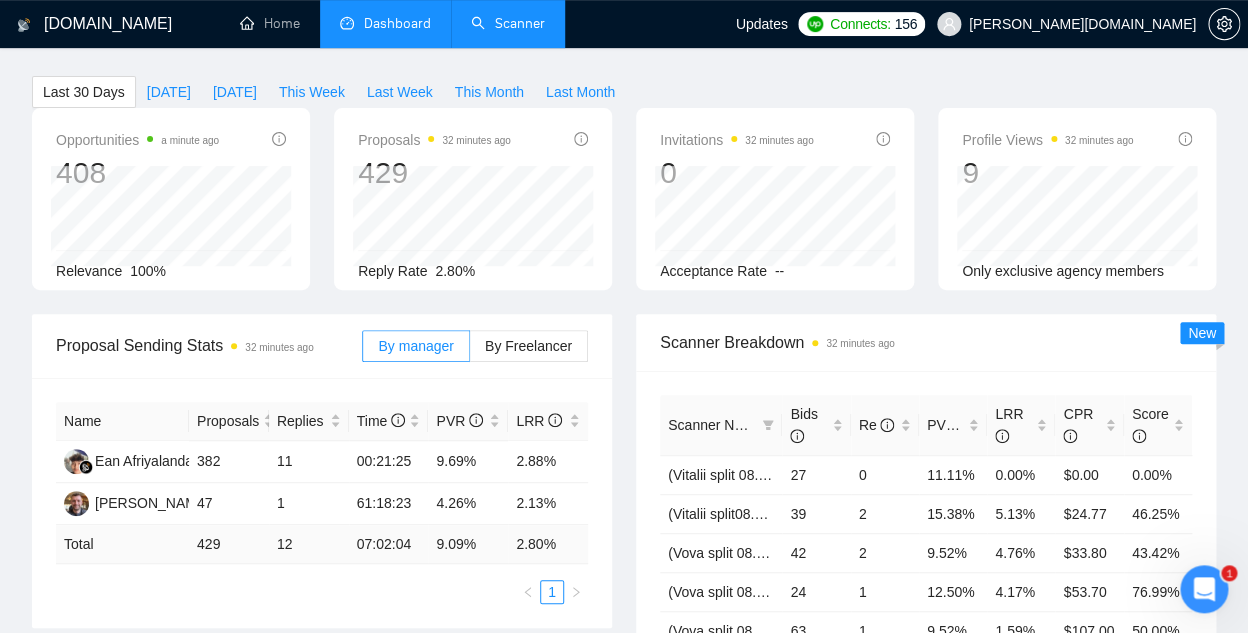 click on "Scanner" at bounding box center (508, 23) 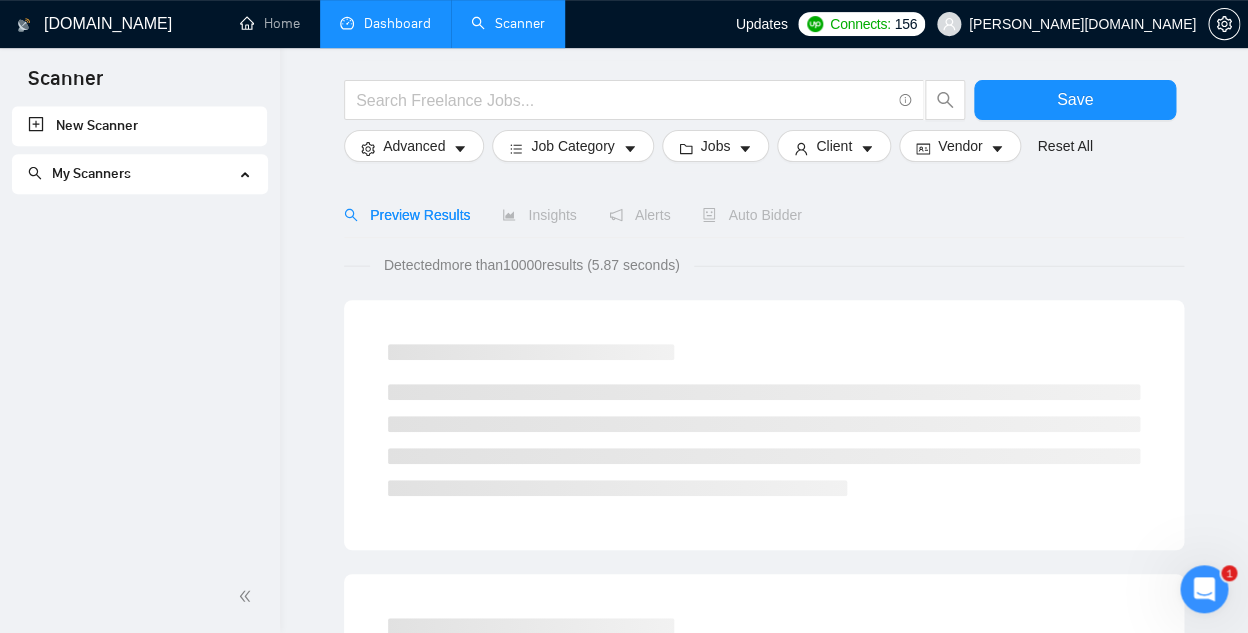 scroll, scrollTop: 0, scrollLeft: 0, axis: both 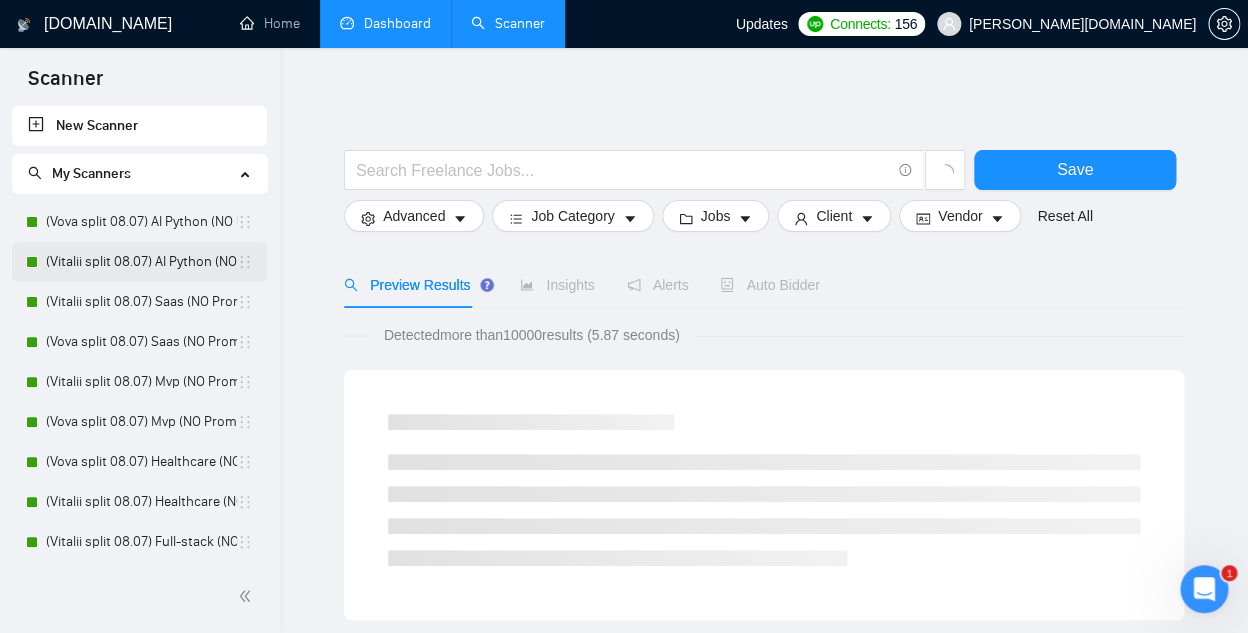 click on "(Vitalii split 08.07) AI Python (NO Prompt 01.07)" at bounding box center (141, 262) 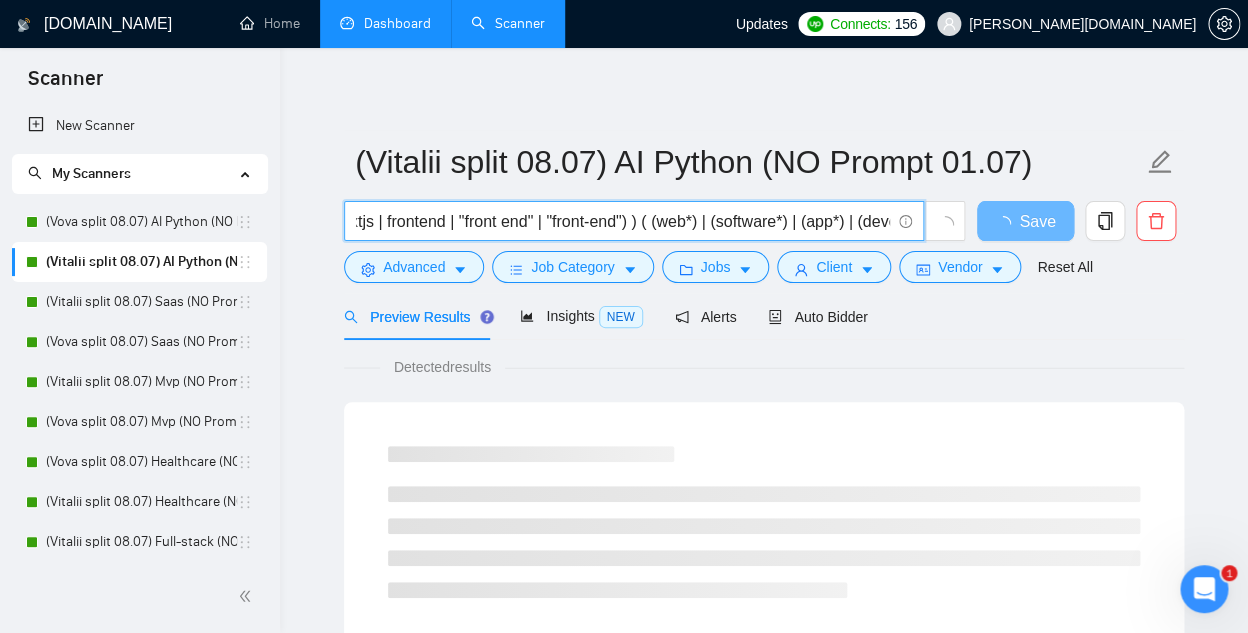 drag, startPoint x: 786, startPoint y: 218, endPoint x: 923, endPoint y: 212, distance: 137.13132 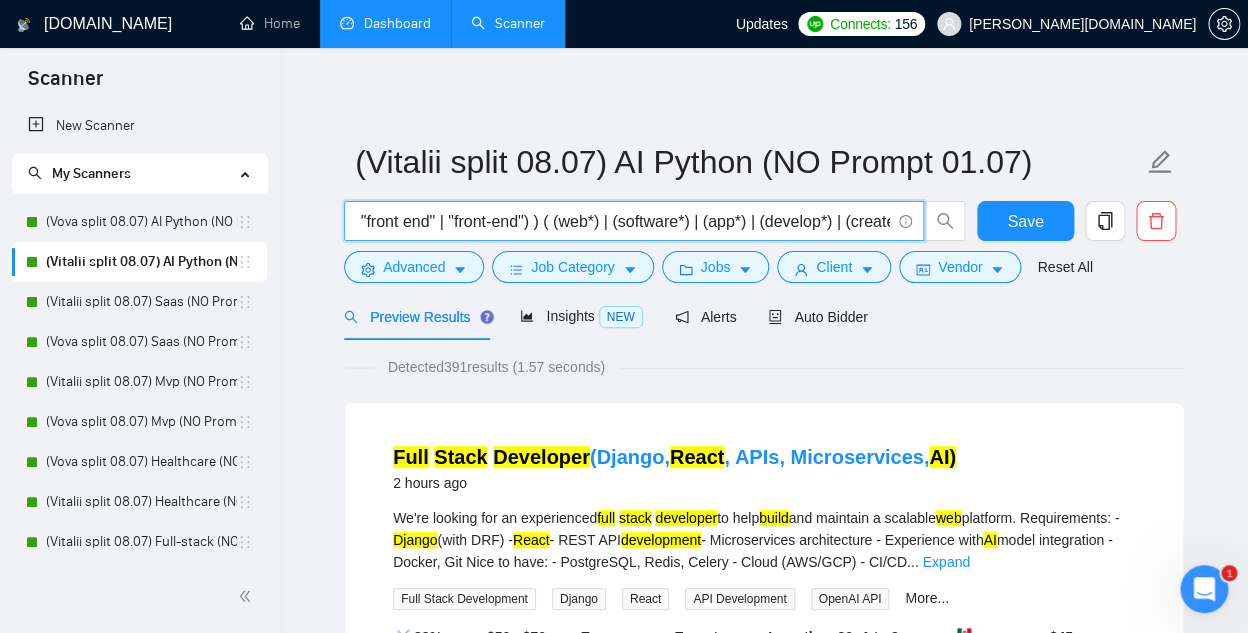 click on "((AI*) | (Artificial*)) ( (python*) | (django*) | Node* | backend | "back end" | "back-end")) ((react*) | (javascript*) | js | "java-script" | "next.js" | "next js" | nextjs | frontend | "front end" | "front-end") ) ( (web*) | (software*) | (app*) | (develop*) | (create*) | (build*) | (craft*)  | fullstack | full-stack | "full stack" )" at bounding box center (623, 221) 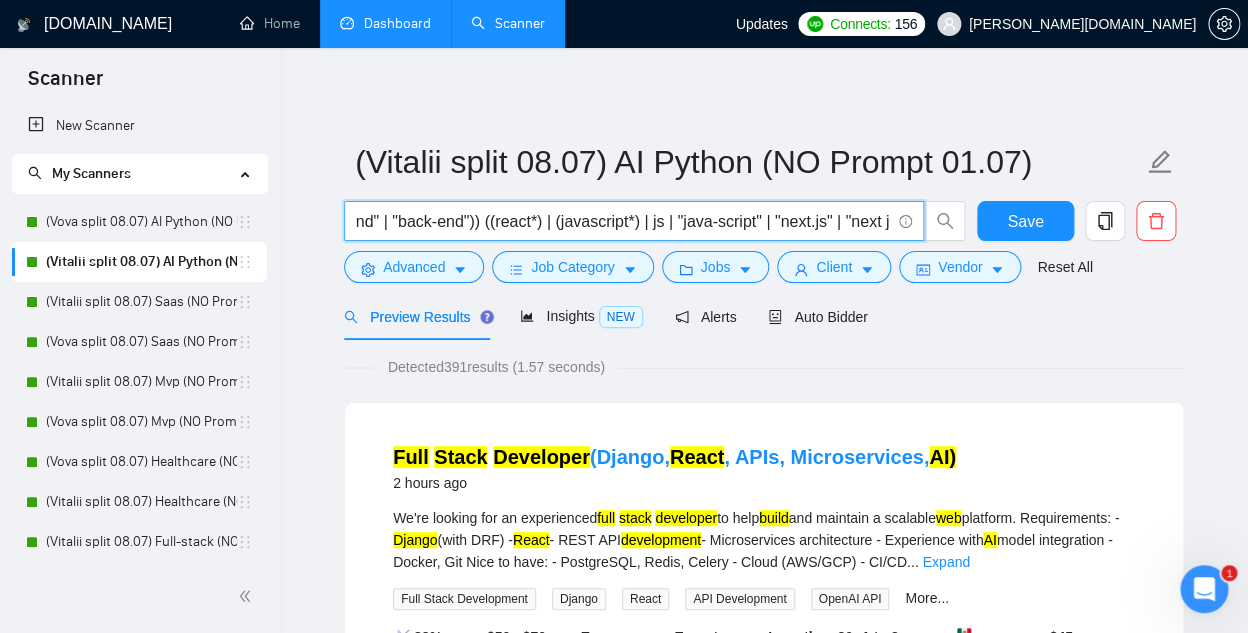 scroll, scrollTop: 0, scrollLeft: 0, axis: both 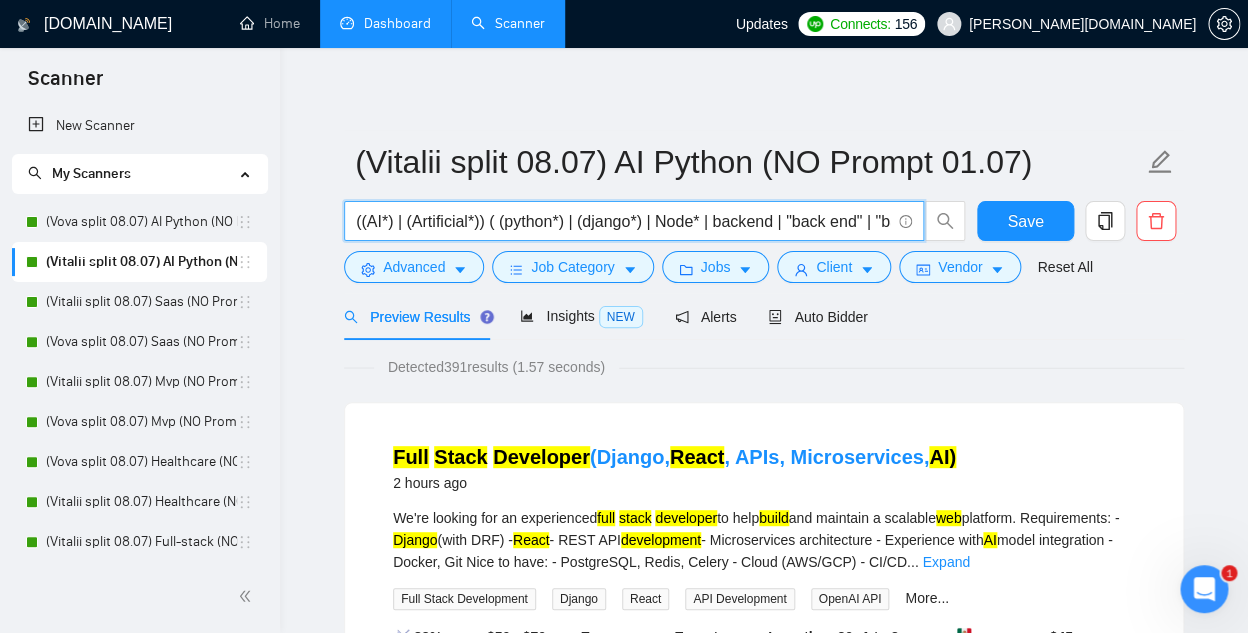 drag, startPoint x: 409, startPoint y: 219, endPoint x: 281, endPoint y: 218, distance: 128.0039 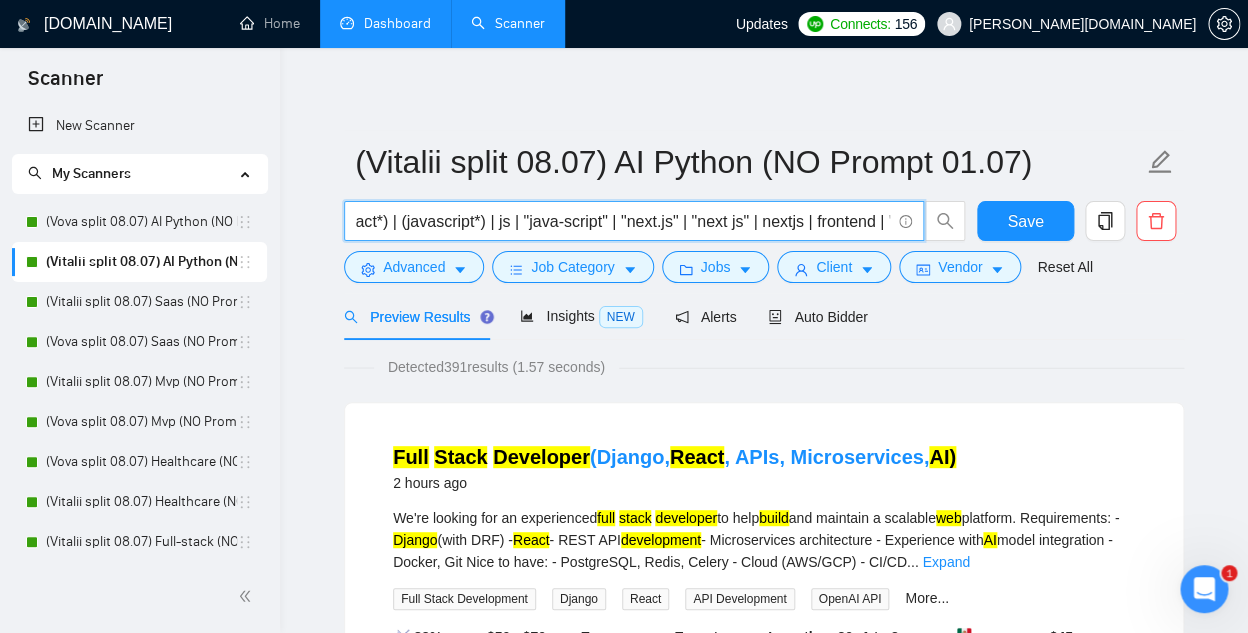 scroll, scrollTop: 0, scrollLeft: 744, axis: horizontal 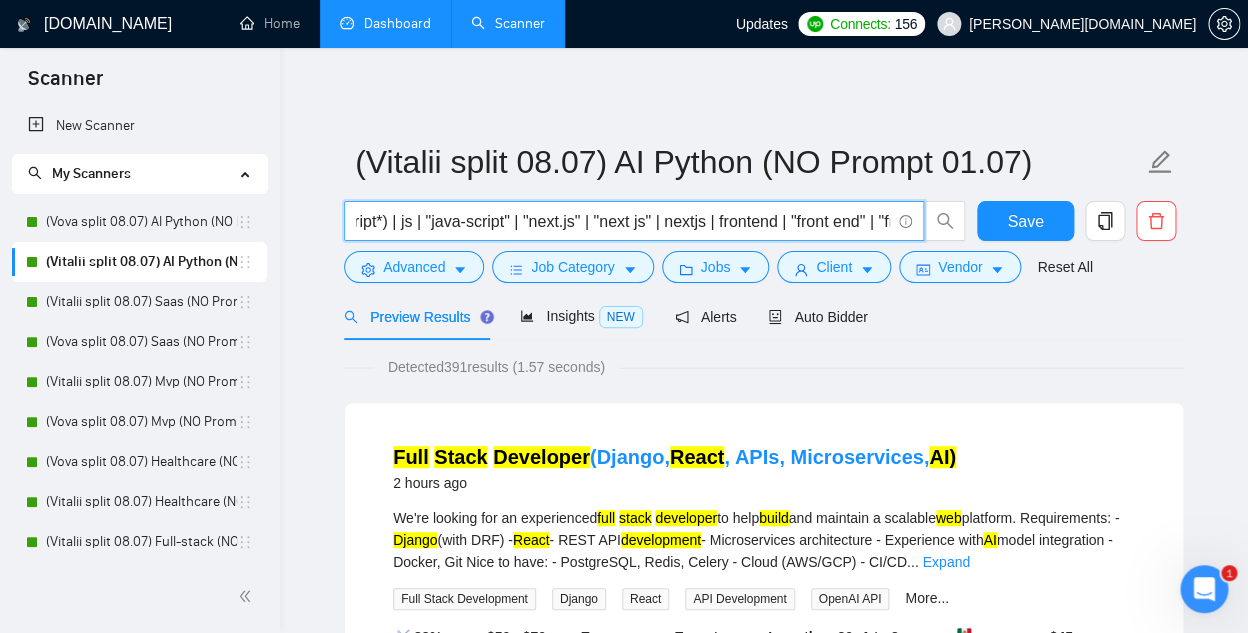 drag, startPoint x: 679, startPoint y: 218, endPoint x: 908, endPoint y: 222, distance: 229.03493 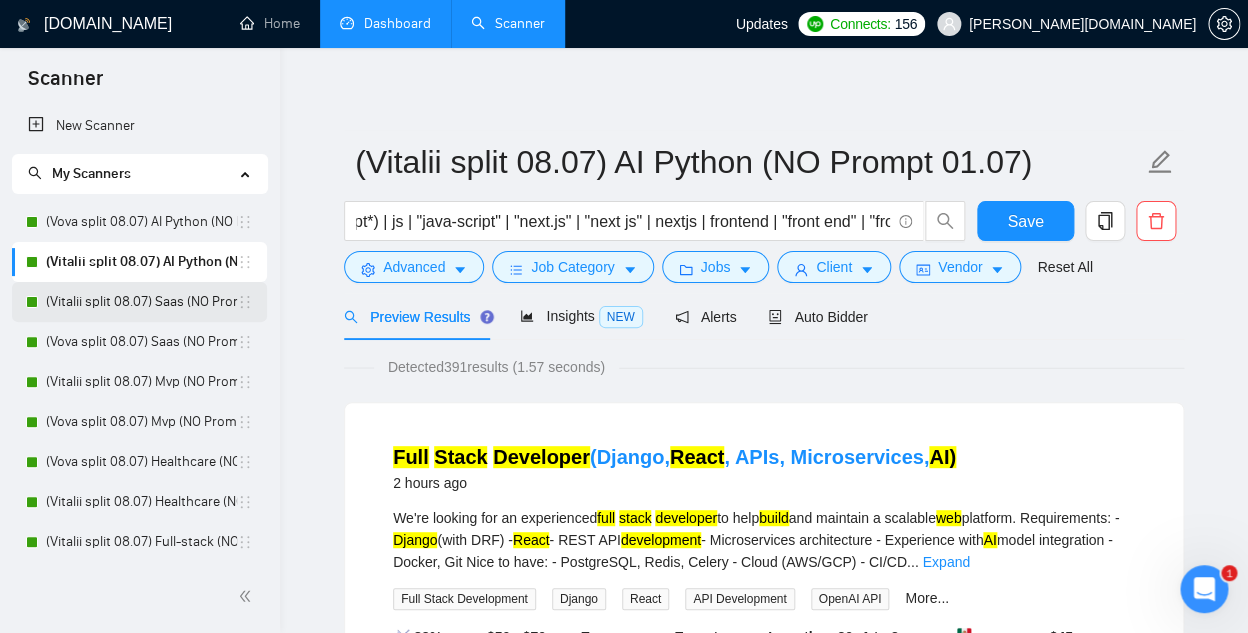click on "(Vitalii split 08.07) Saas (NO Prompt 01.07)" at bounding box center (141, 302) 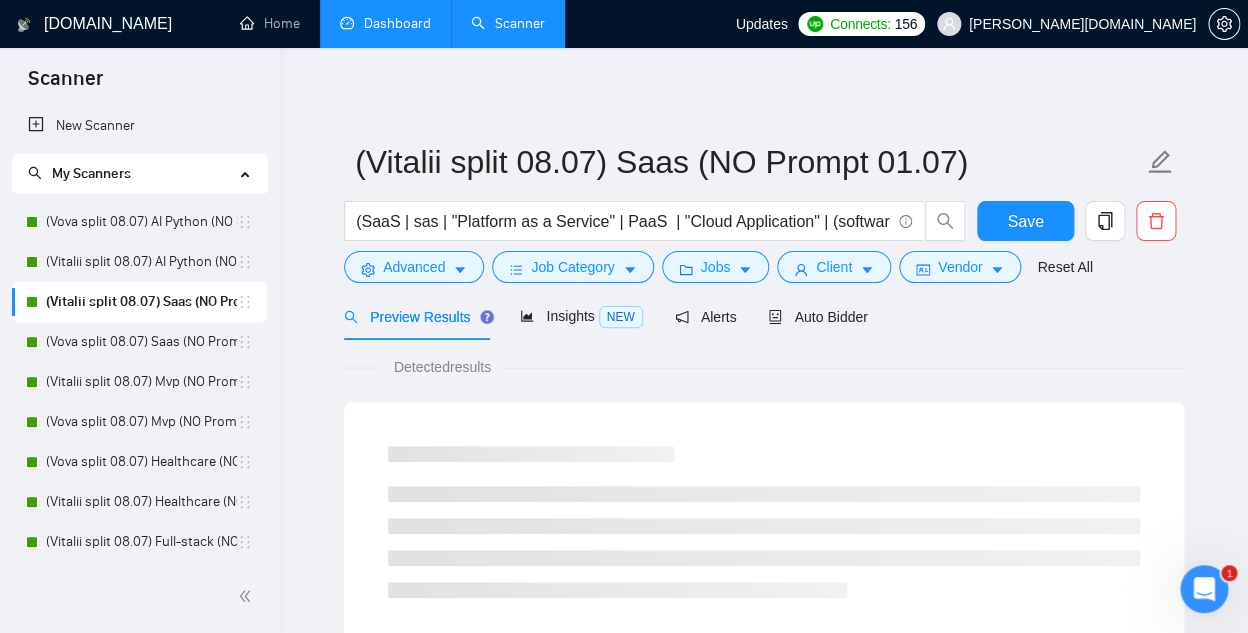 click on "(Vitalii split 08.07) Saas (NO Prompt 01.07)" at bounding box center (141, 302) 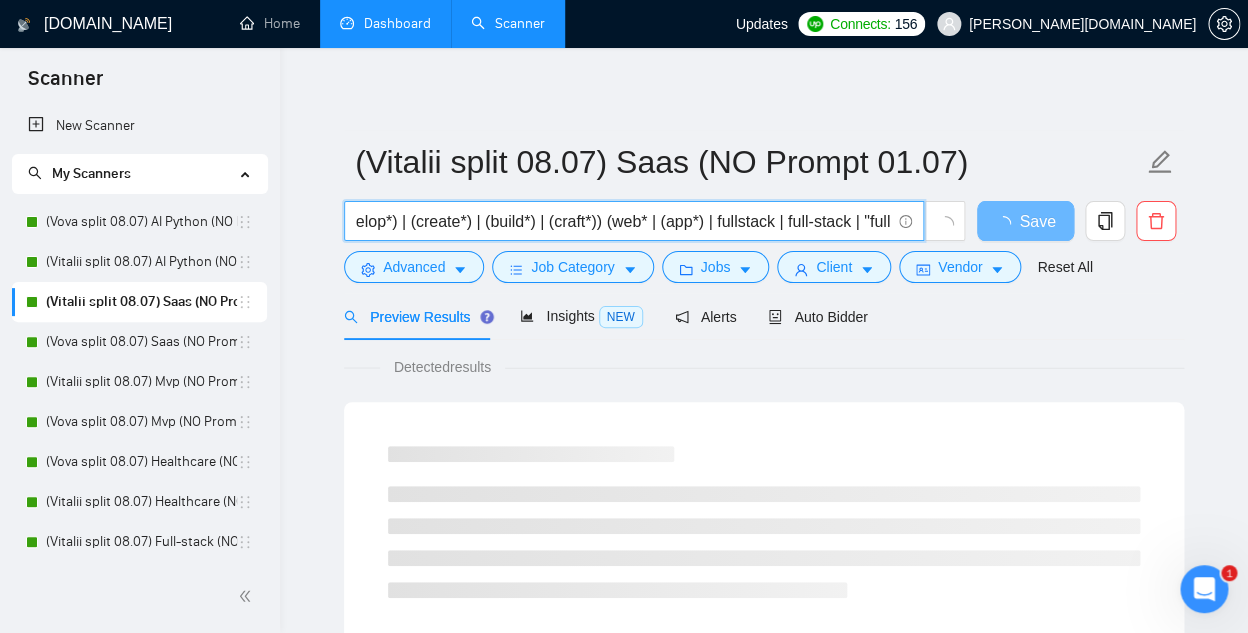 scroll, scrollTop: 0, scrollLeft: 693, axis: horizontal 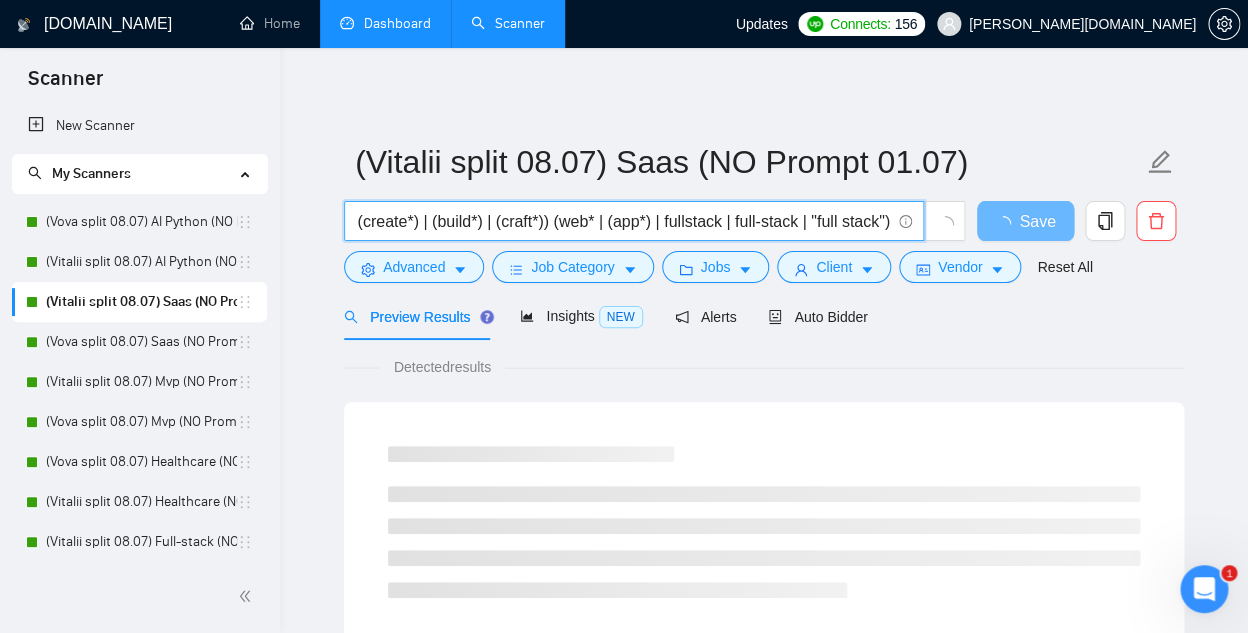 drag, startPoint x: 783, startPoint y: 223, endPoint x: 922, endPoint y: 227, distance: 139.05754 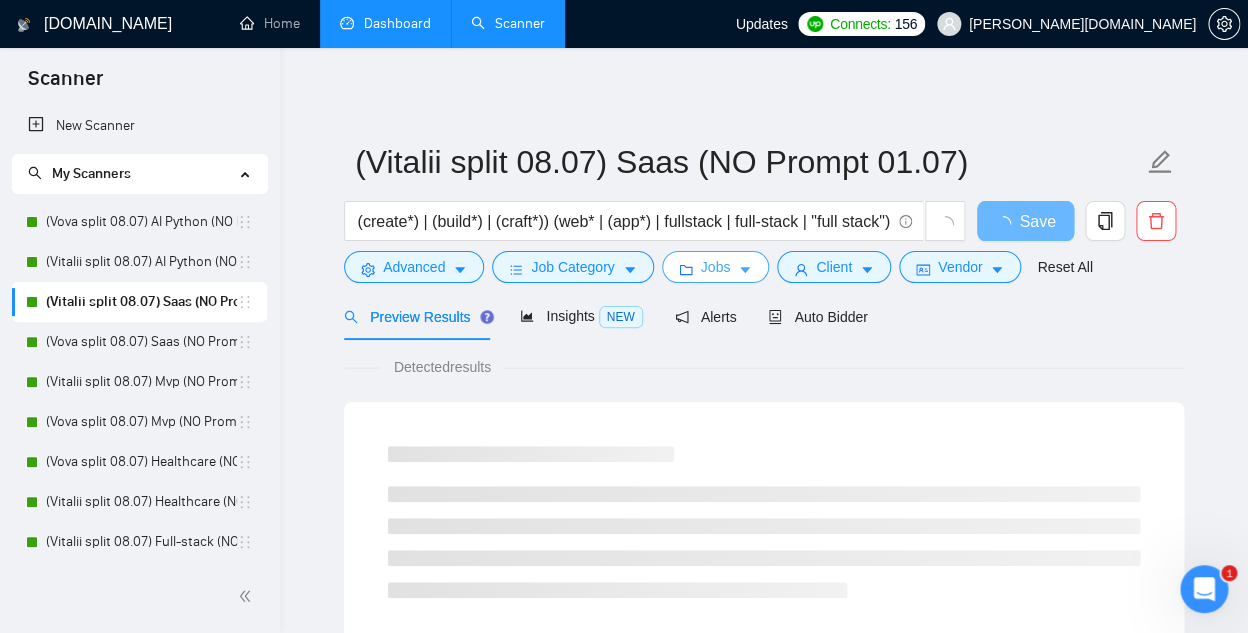 click on "Jobs" at bounding box center [716, 267] 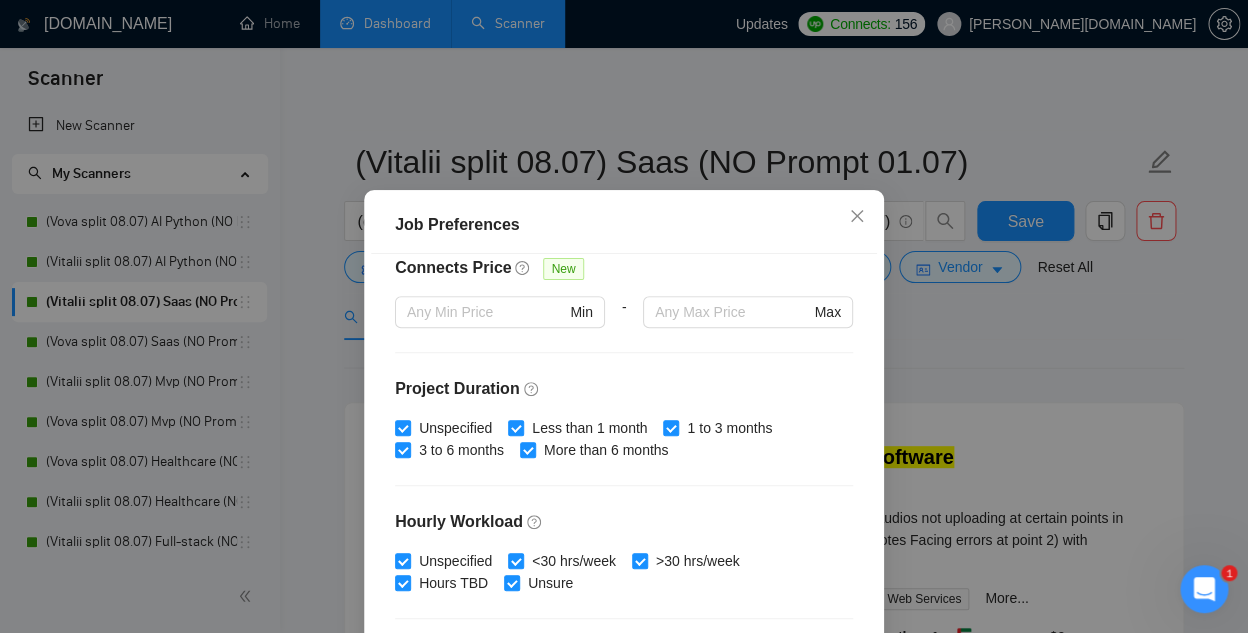 scroll, scrollTop: 684, scrollLeft: 0, axis: vertical 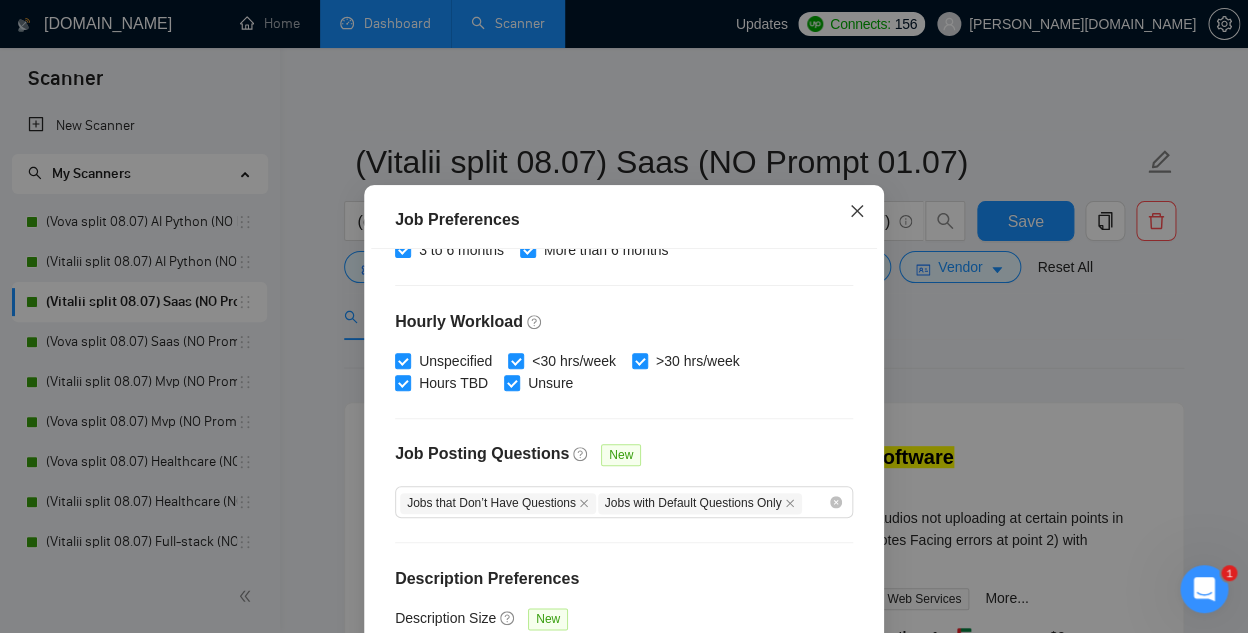click 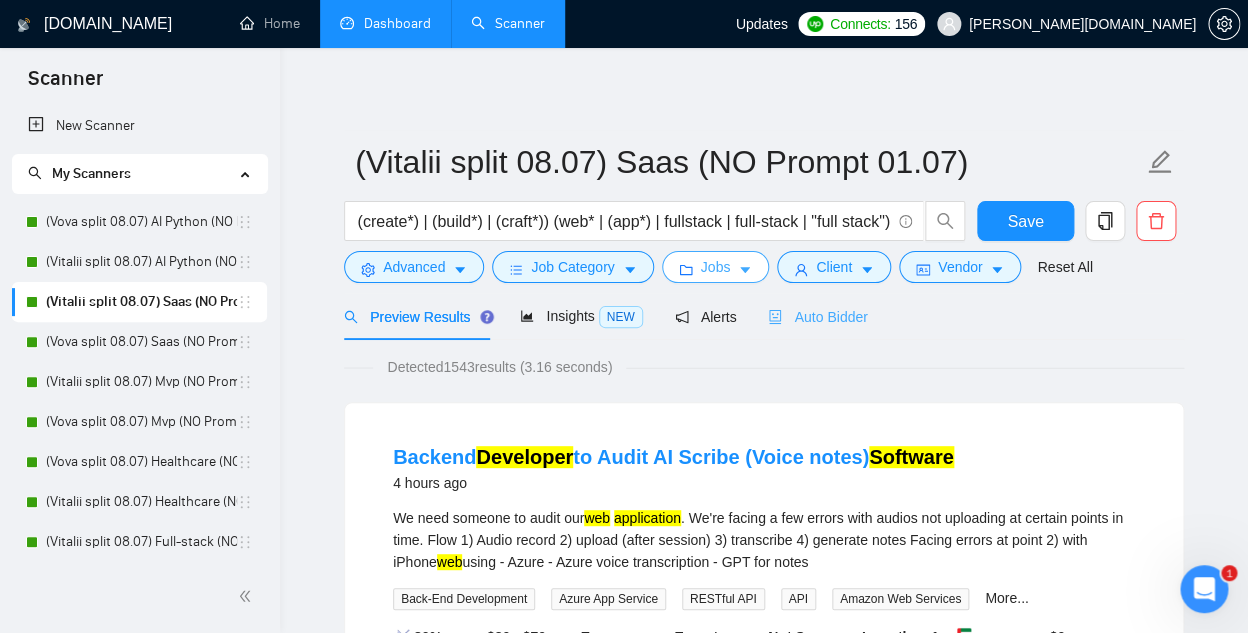 scroll, scrollTop: 0, scrollLeft: 0, axis: both 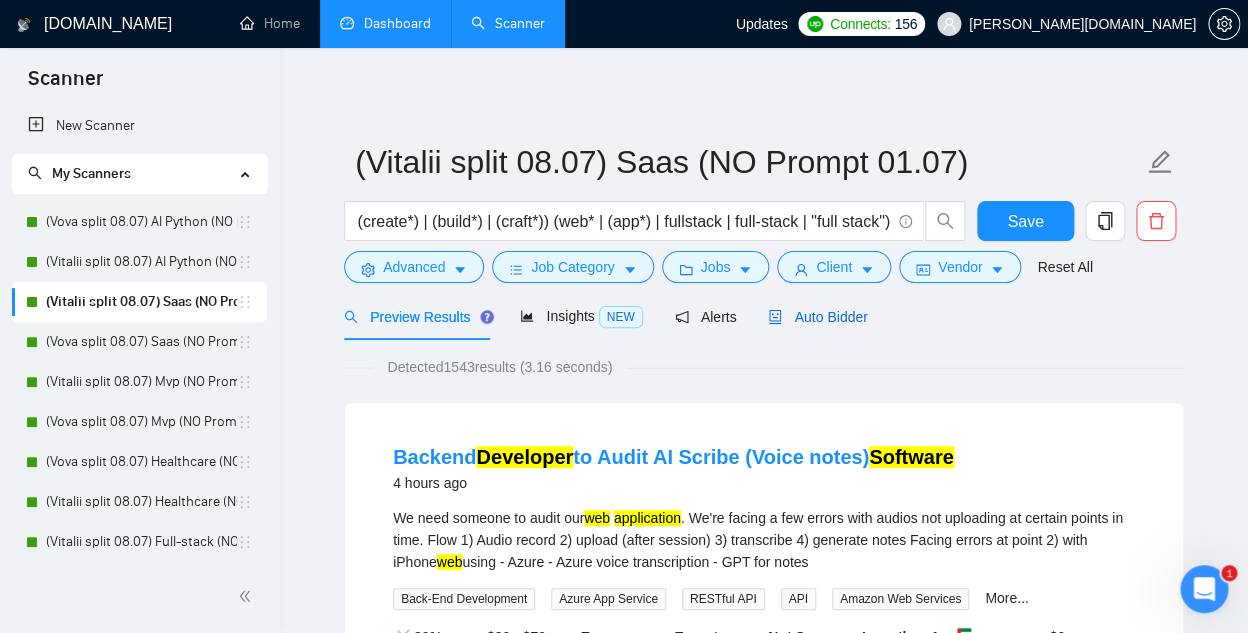 click on "Auto Bidder" at bounding box center [817, 317] 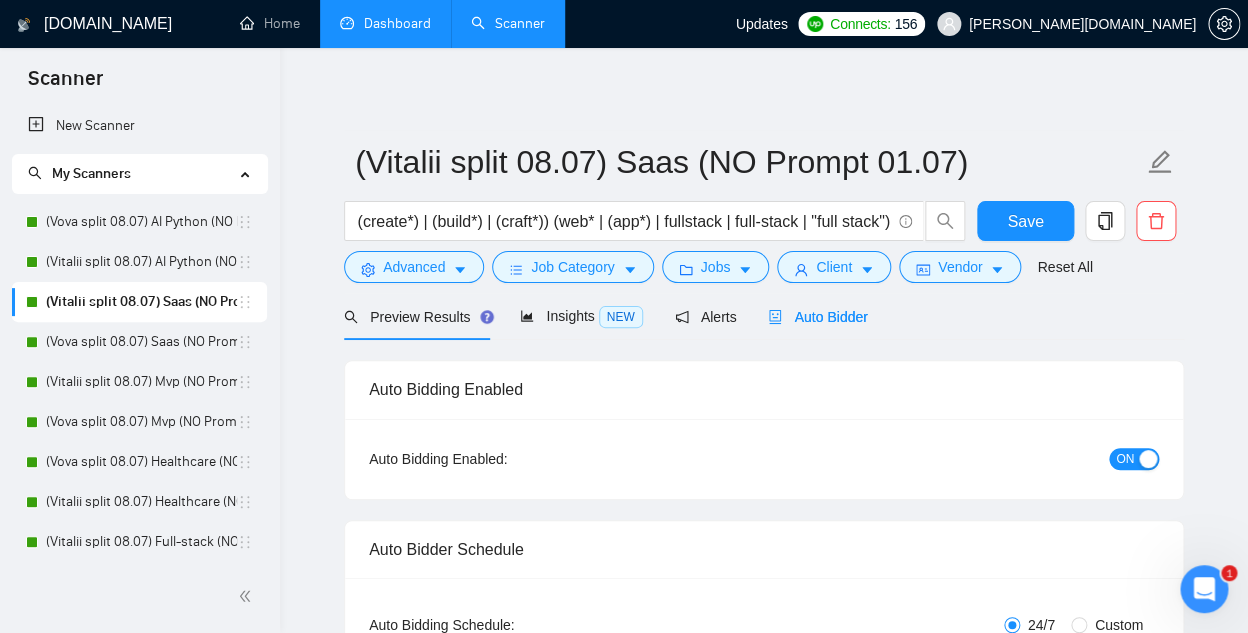 type 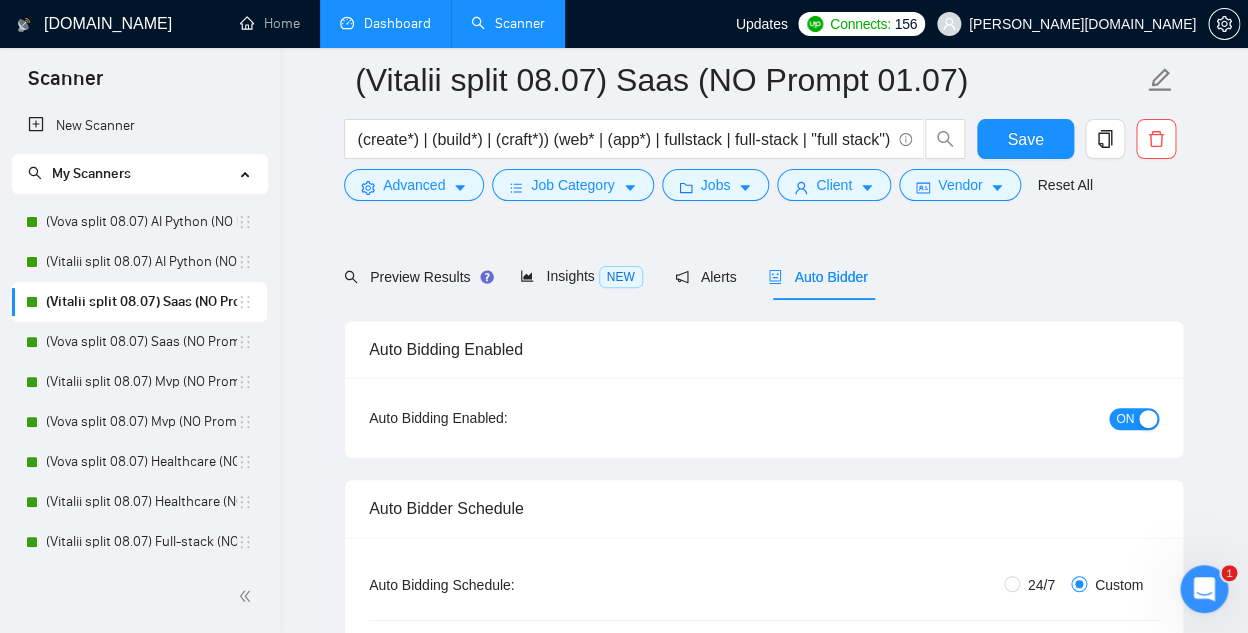 scroll, scrollTop: 445, scrollLeft: 0, axis: vertical 